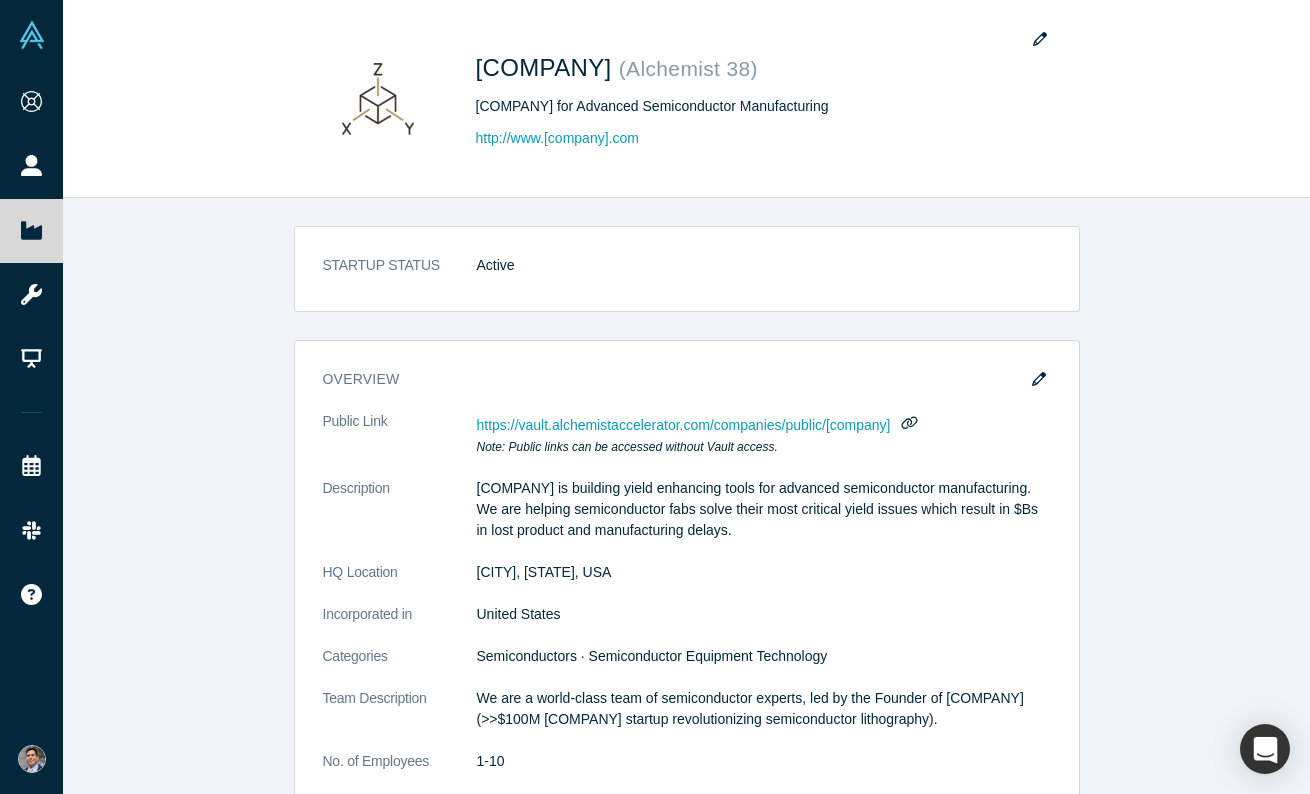 scroll, scrollTop: 0, scrollLeft: 0, axis: both 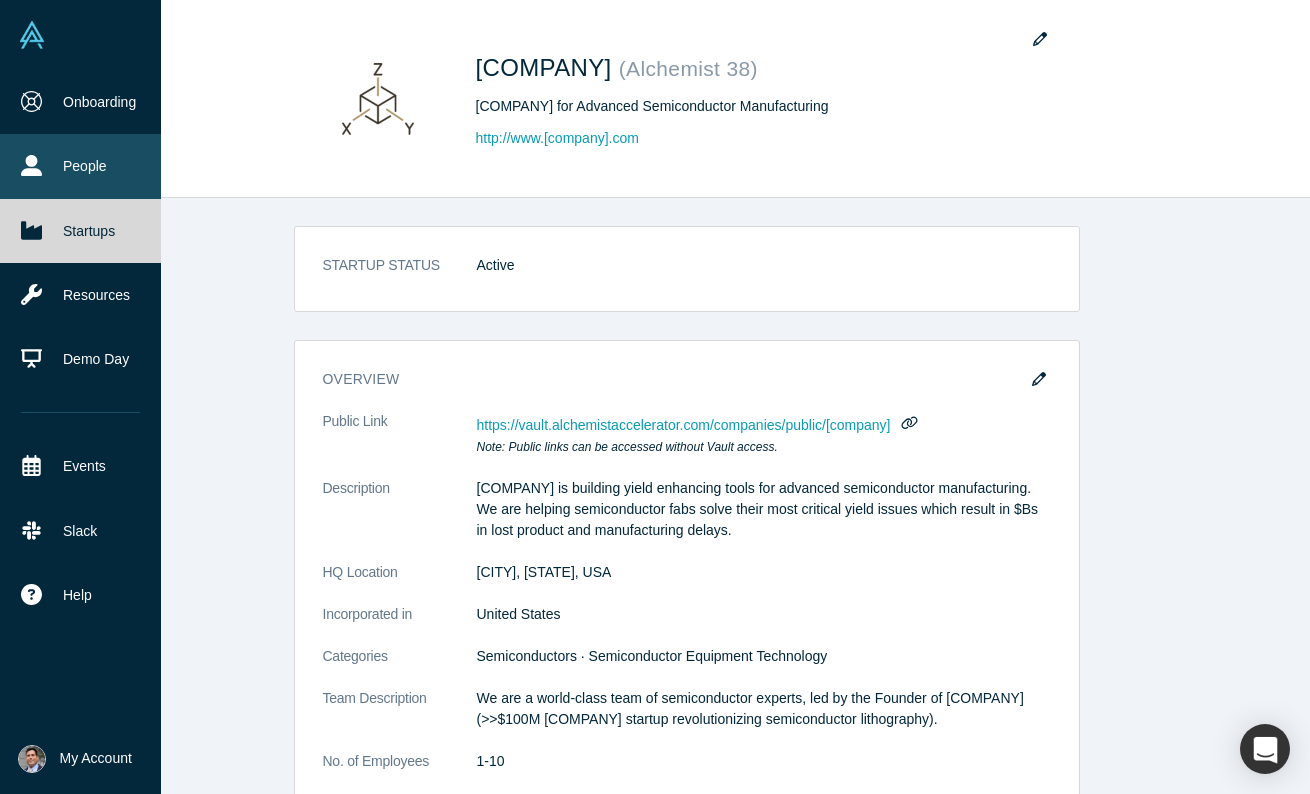 click on "People" at bounding box center (80, 166) 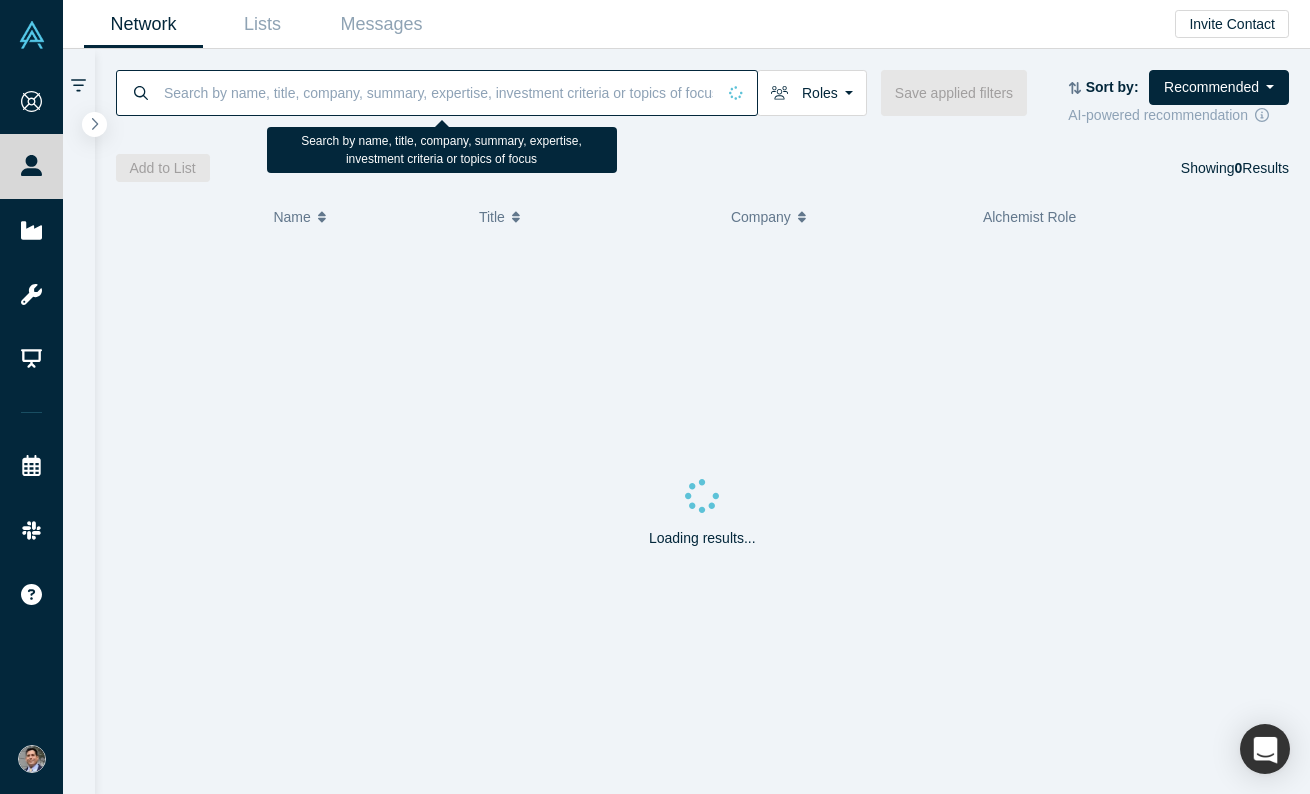 click at bounding box center [438, 92] 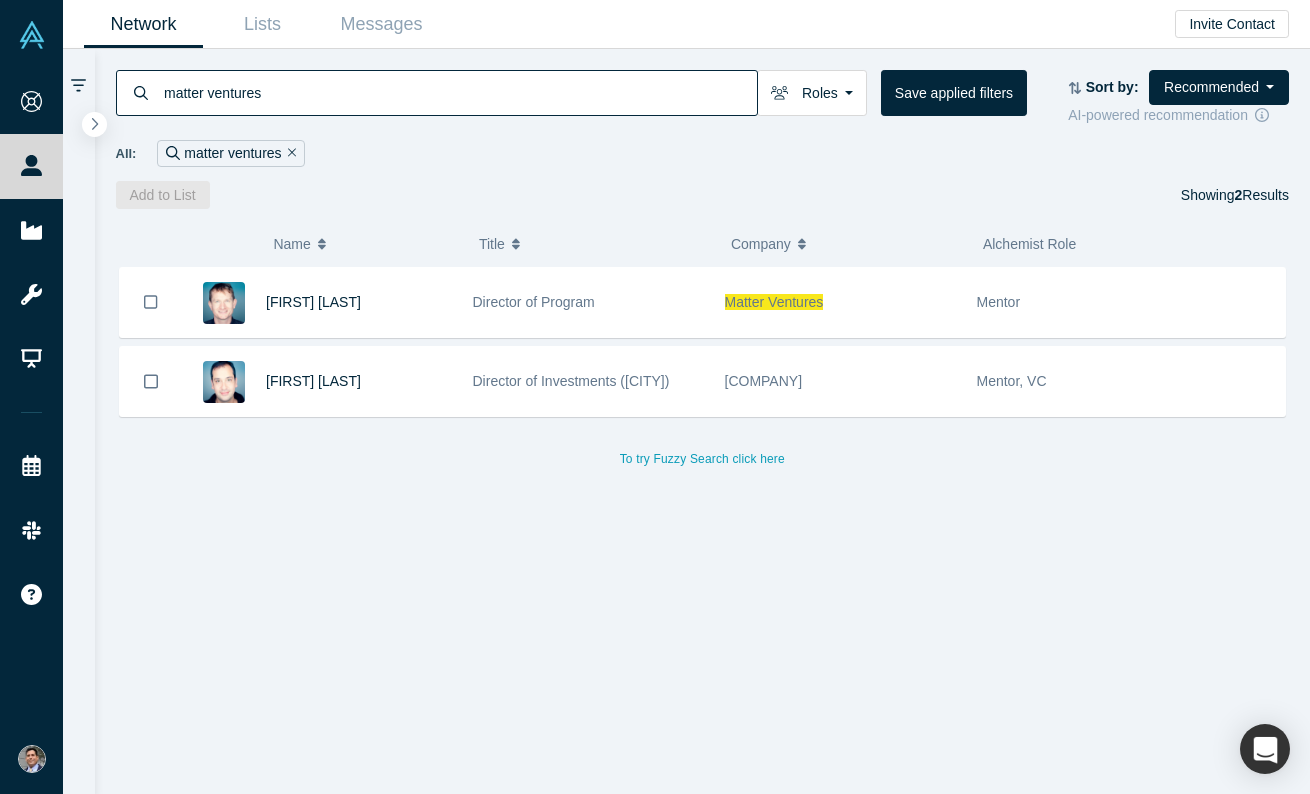 click on "[COMPANY] [ID] [FIRST] [LAST] [COMPANY] [FIRST] [LAST] ([CITY]) [COMPANY] Mentor, VC To try Fuzzy Search click here" at bounding box center (703, 369) 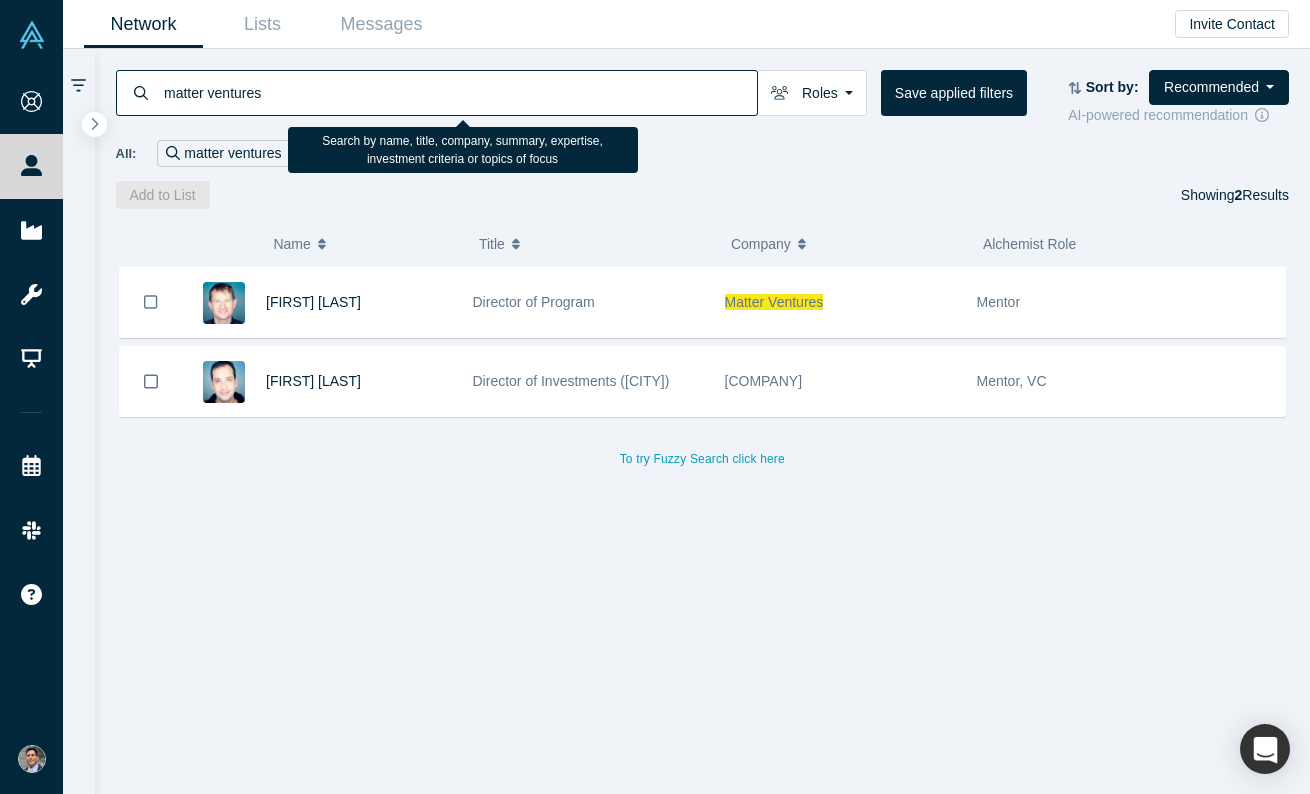 click on "matter ventures" at bounding box center [459, 92] 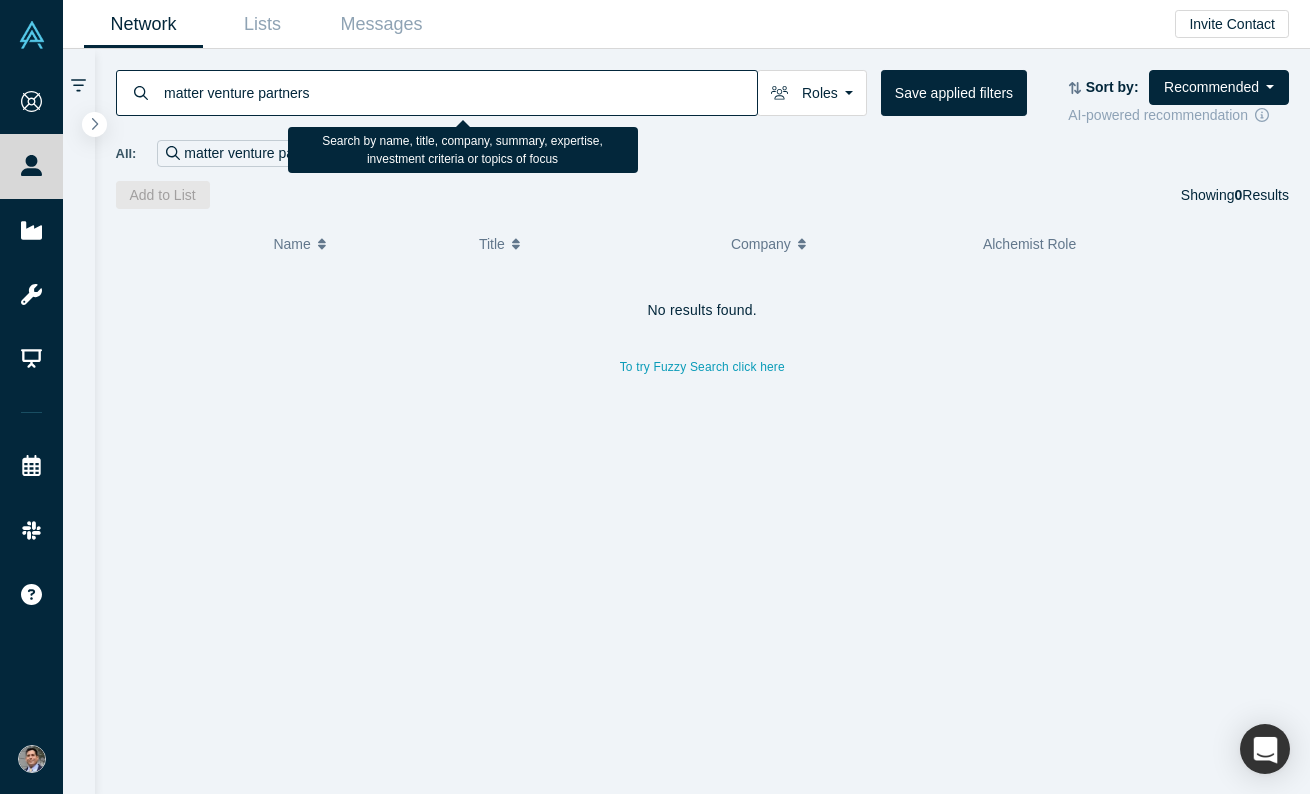 drag, startPoint x: 357, startPoint y: 92, endPoint x: 210, endPoint y: 95, distance: 147.03061 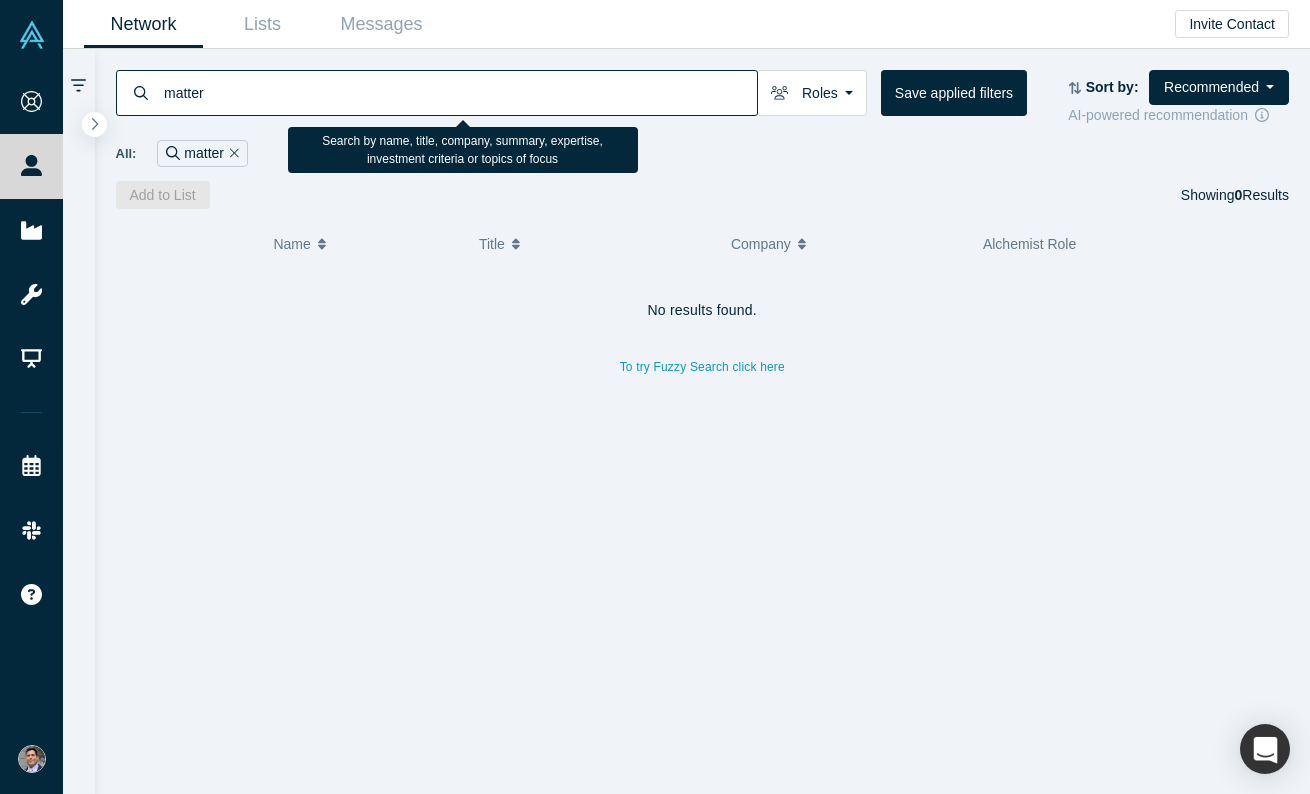 type on "matter" 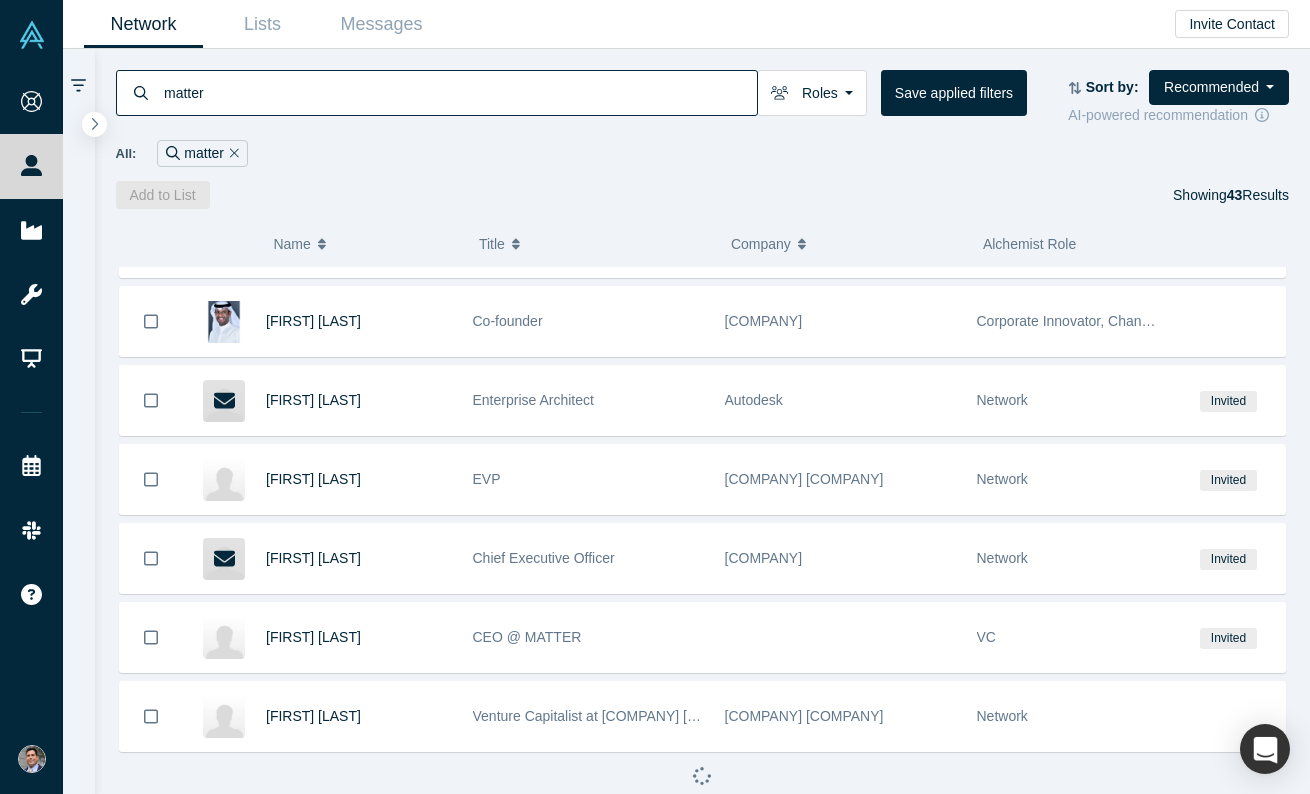 scroll, scrollTop: 0, scrollLeft: 0, axis: both 